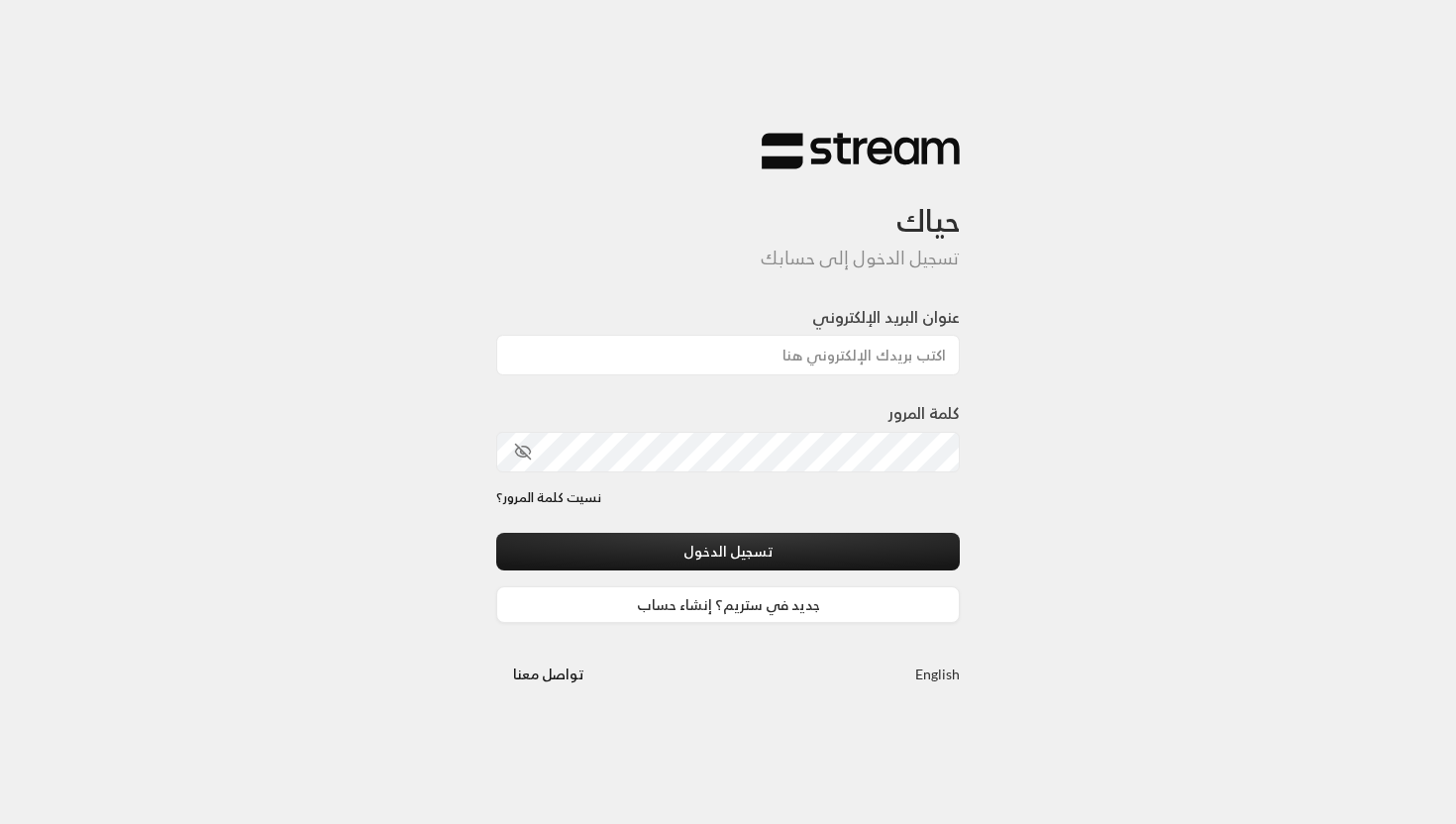 click on "عنوان البريد الإلكتروني" at bounding box center [728, 355] 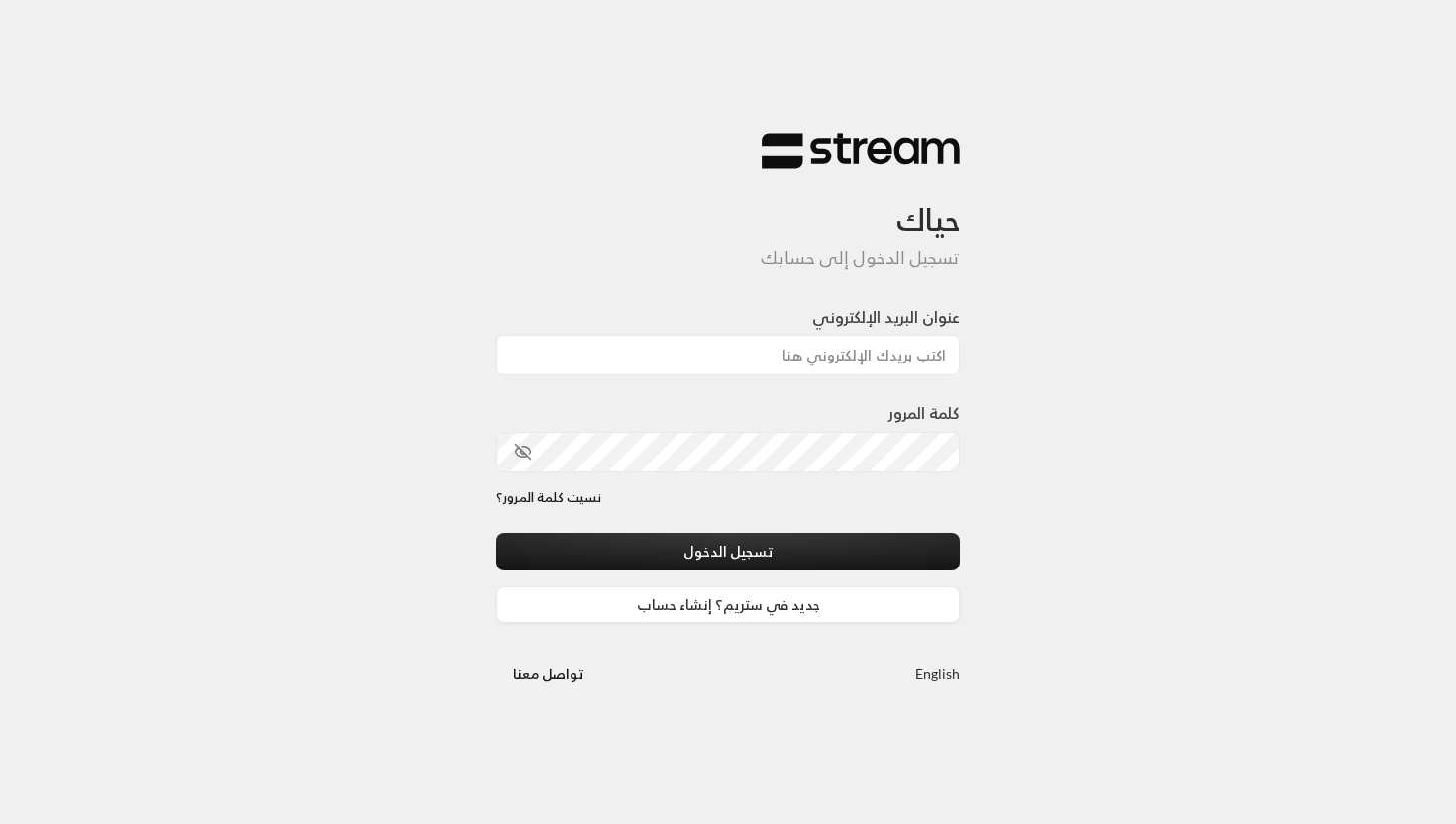 scroll, scrollTop: 0, scrollLeft: 0, axis: both 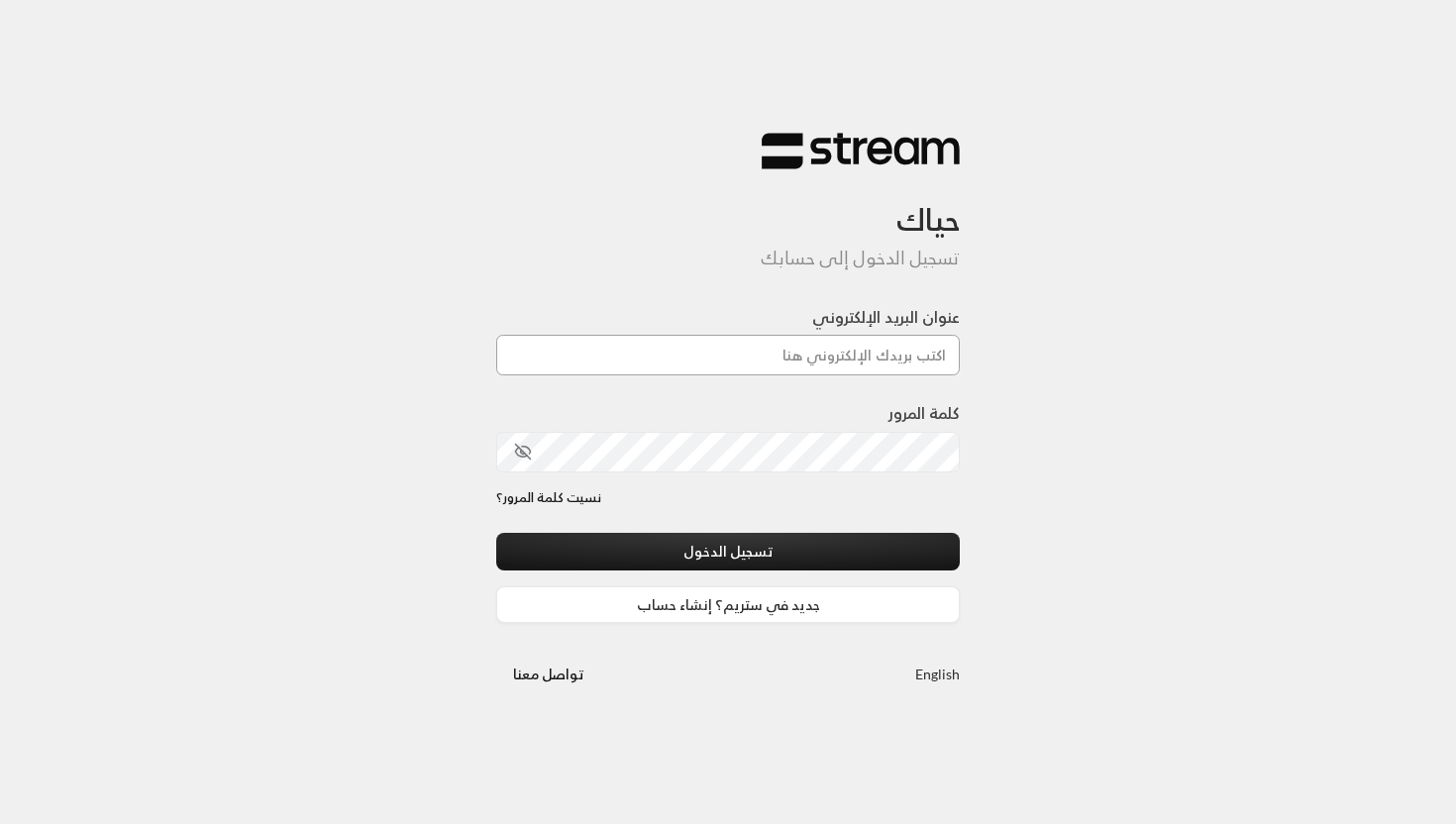 type on "vega+testing@[EMAIL]" 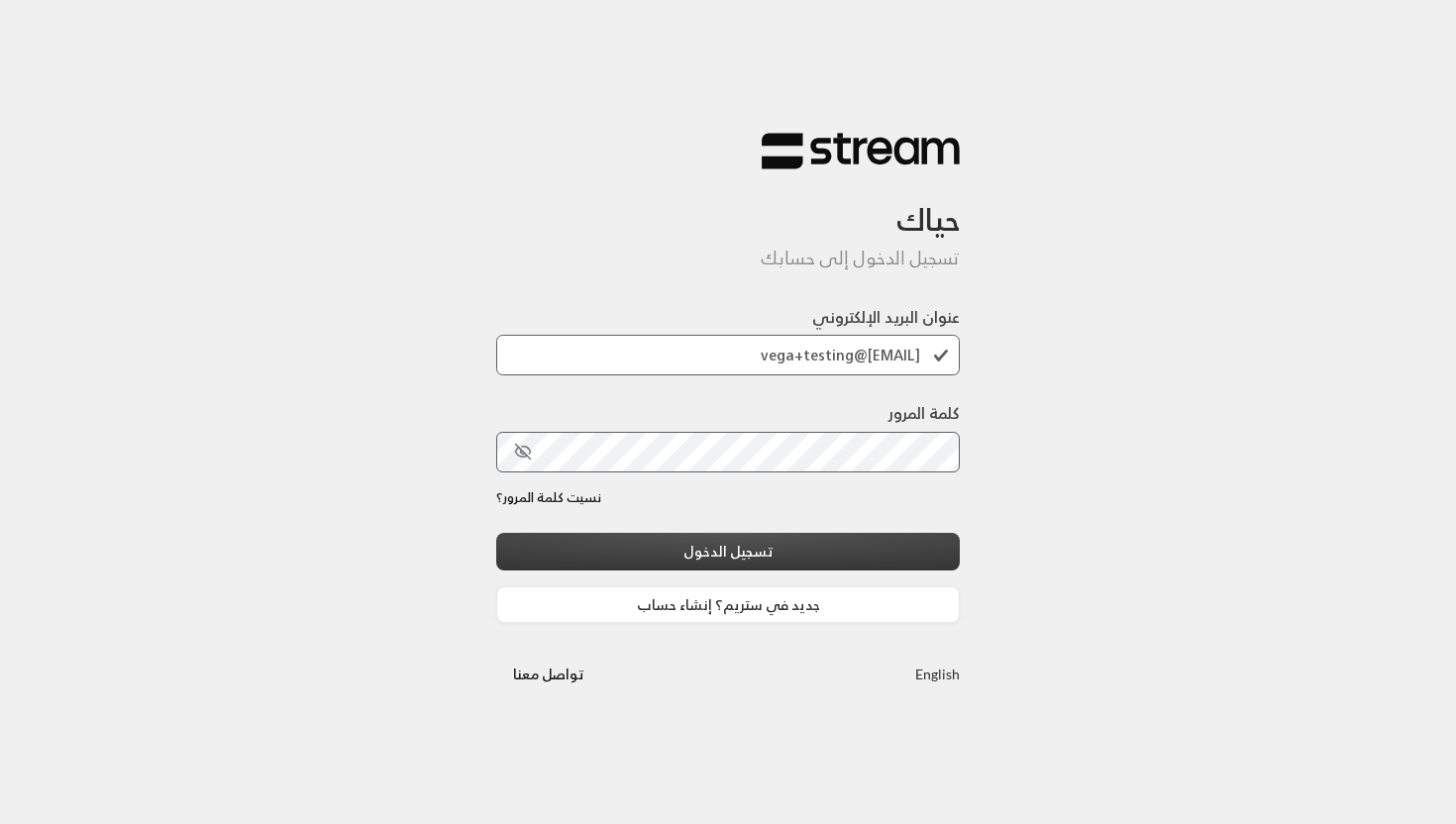 click on "تسجيل الدخول" at bounding box center [728, 551] 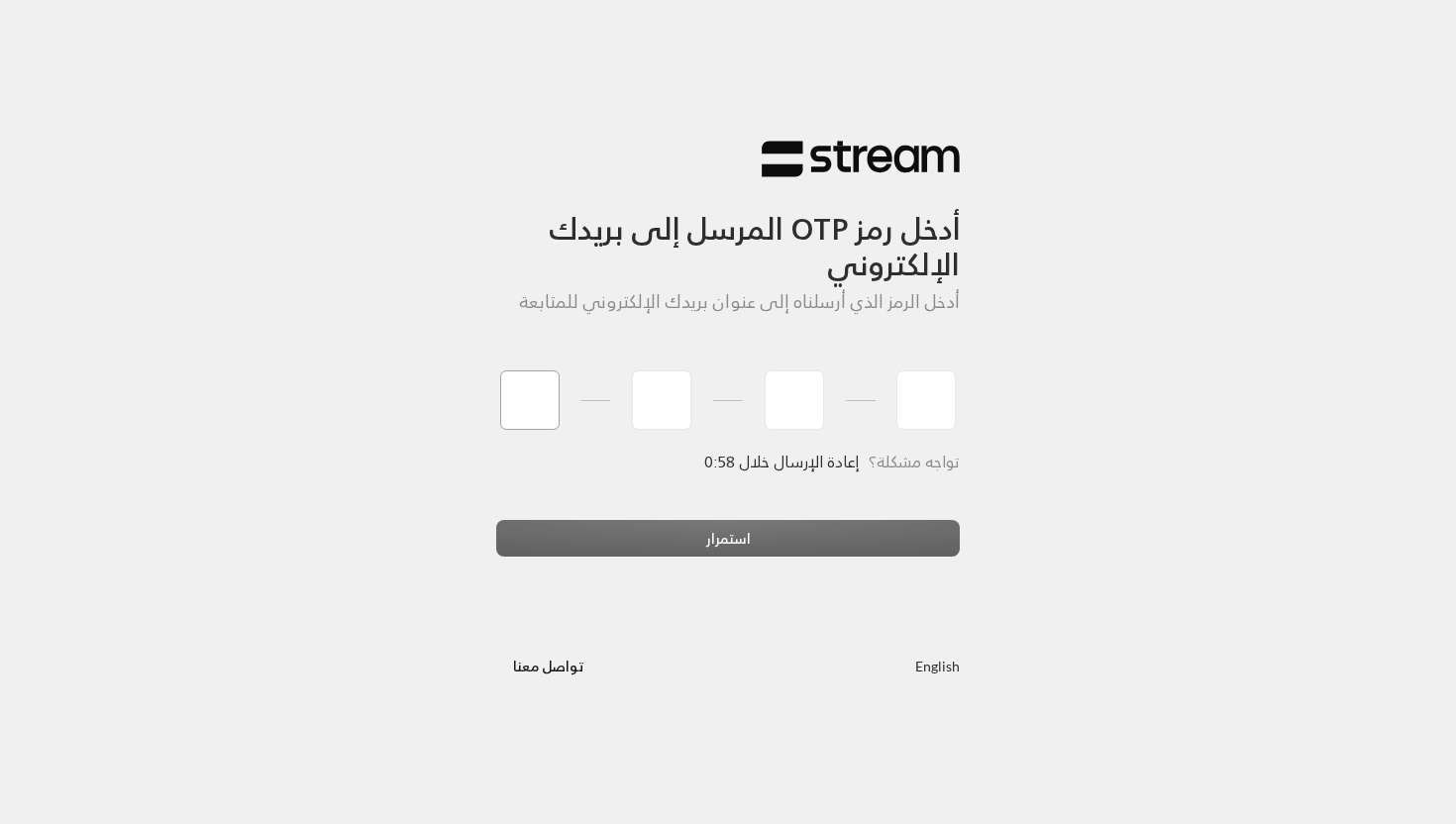 type on "1" 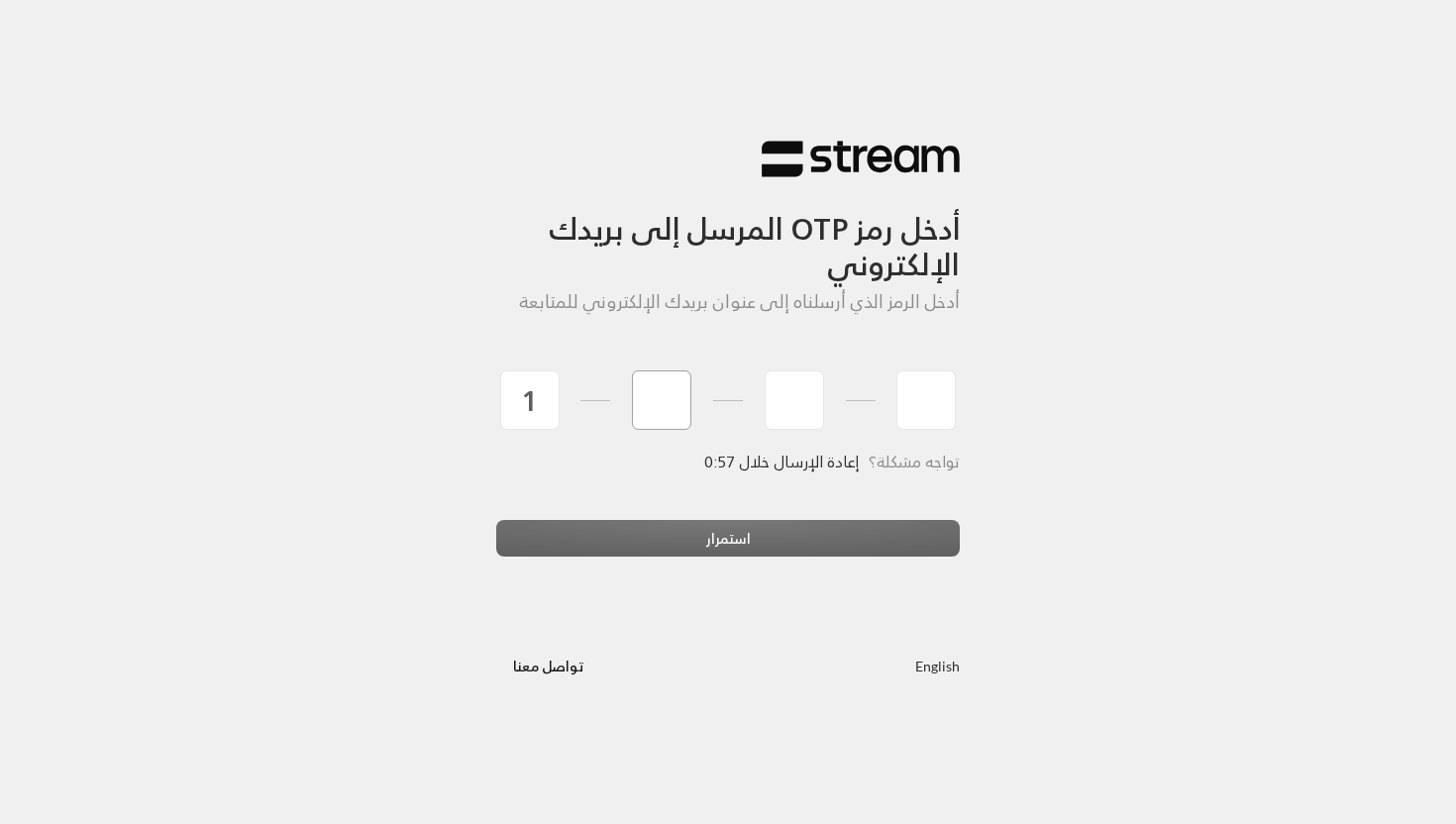 type on "2" 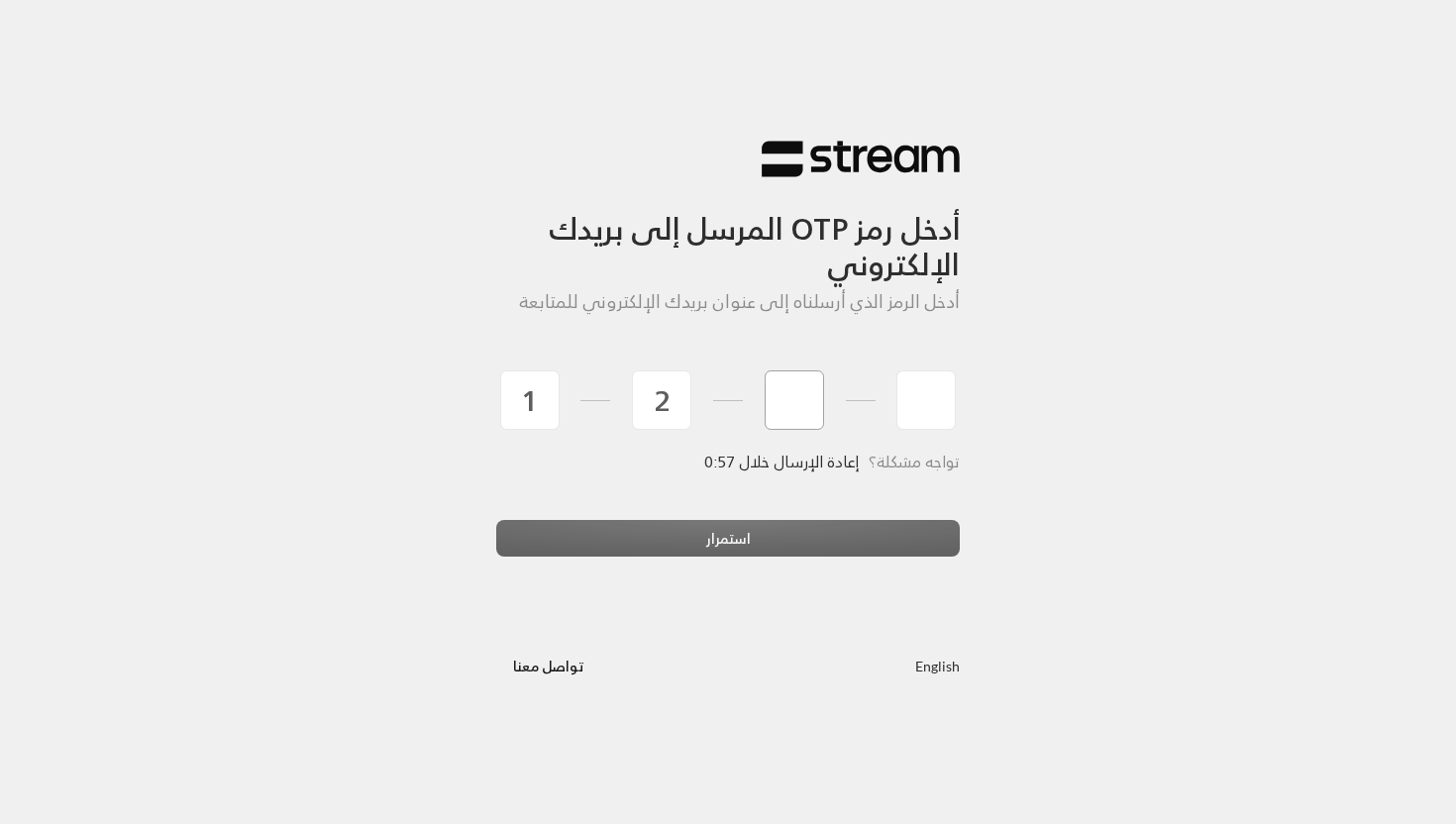 type on "3" 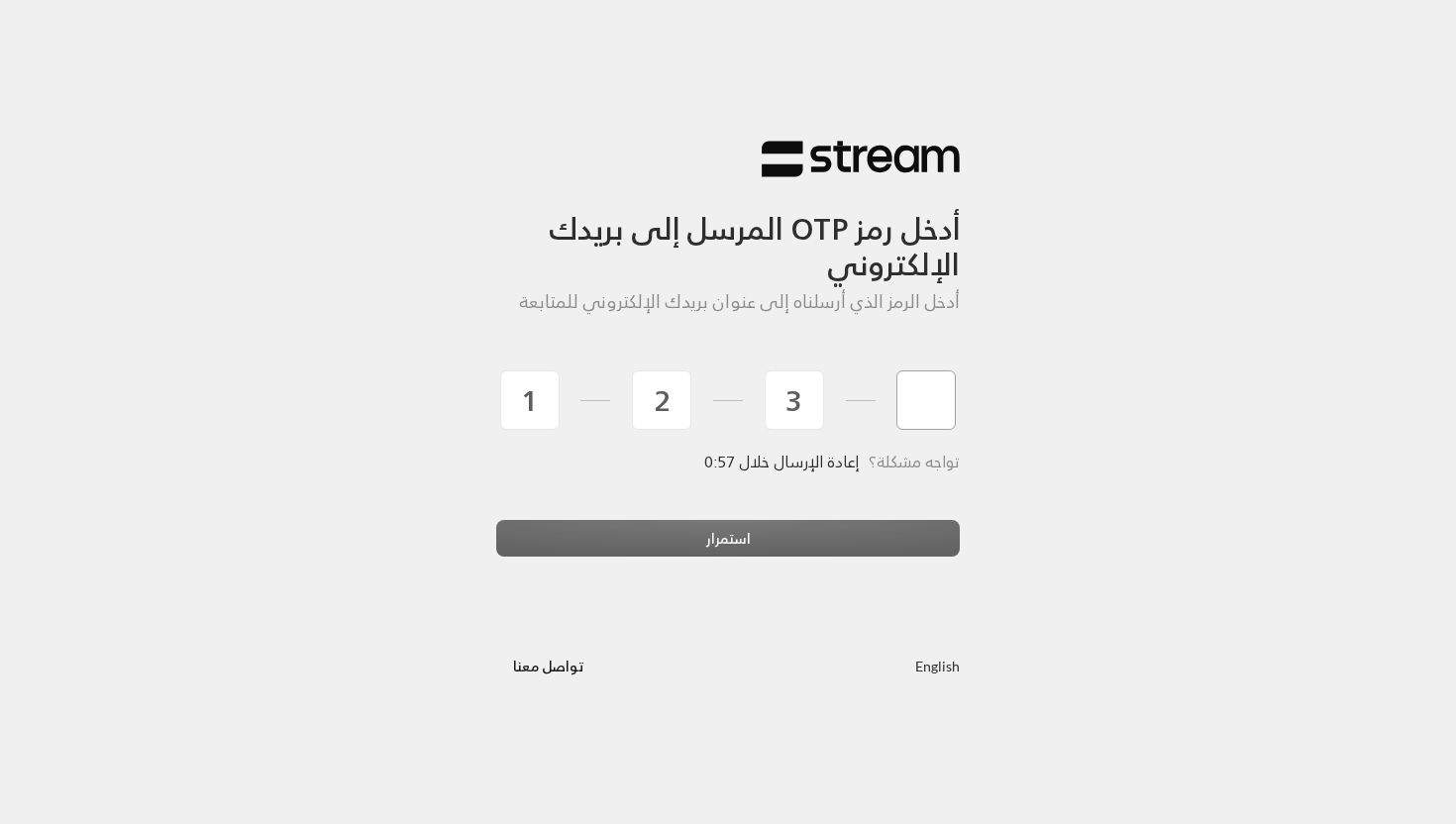 type on "4" 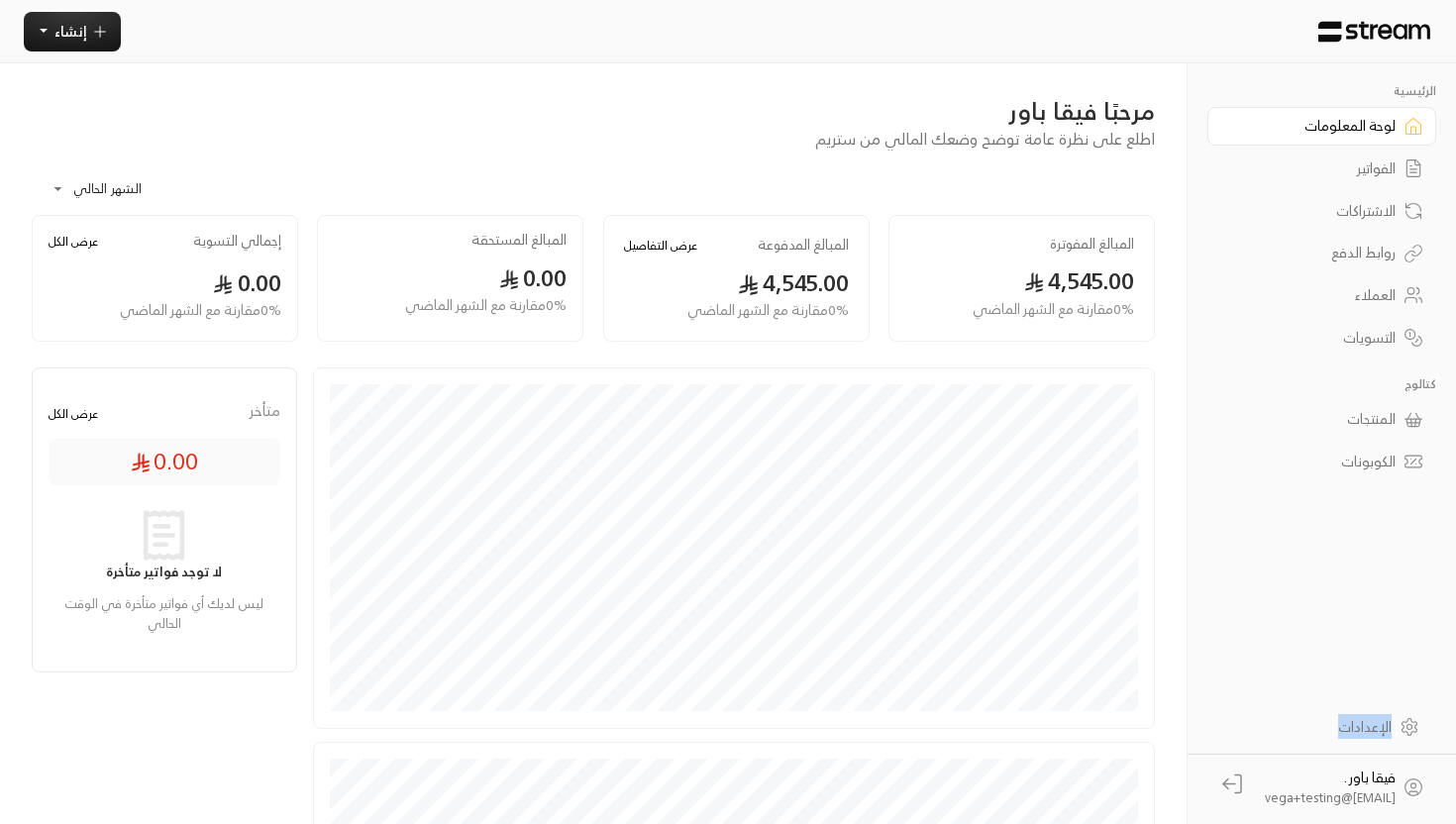 click on "الإعدادات" at bounding box center (1311, 727) 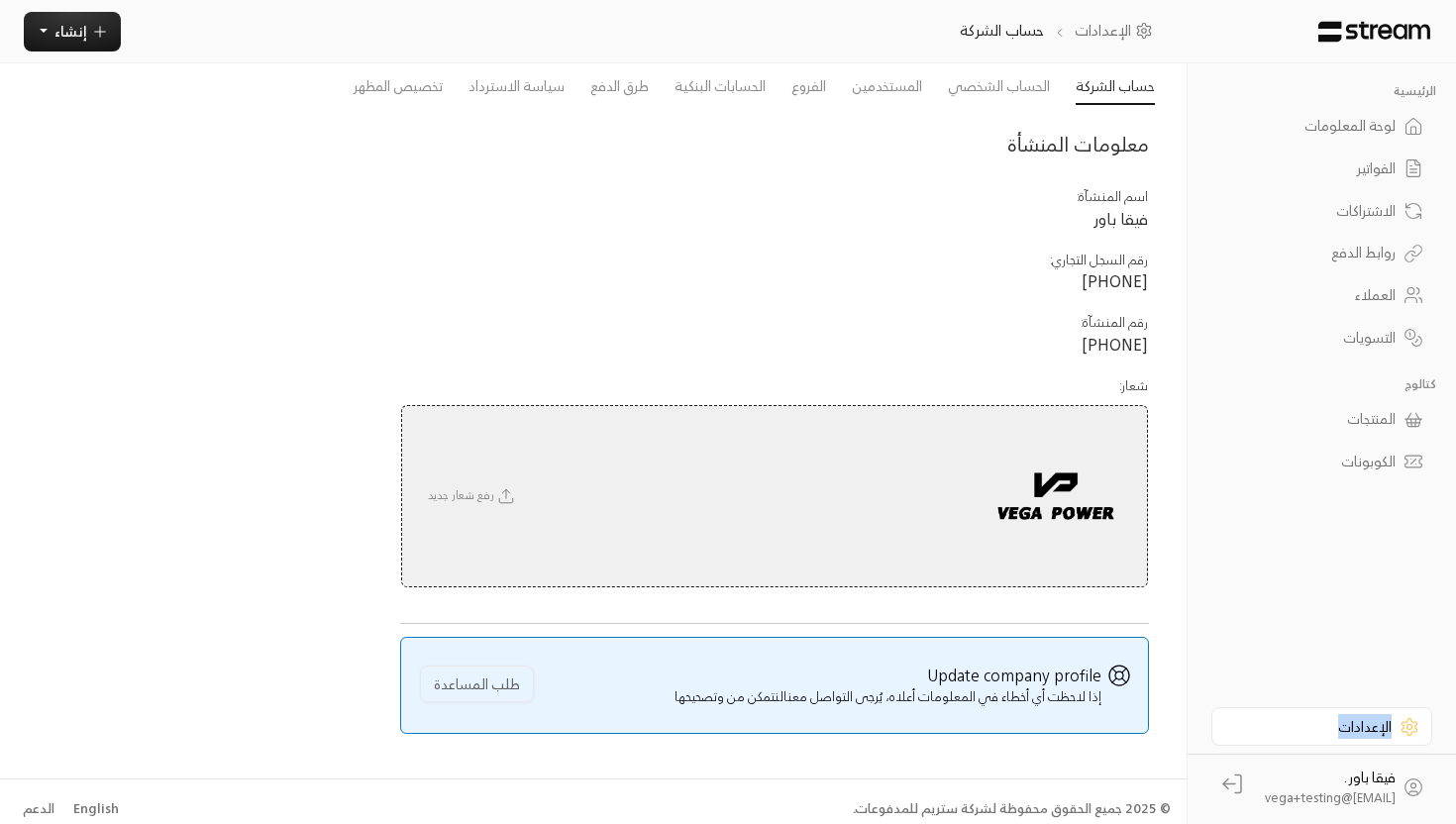 scroll, scrollTop: 87, scrollLeft: 0, axis: vertical 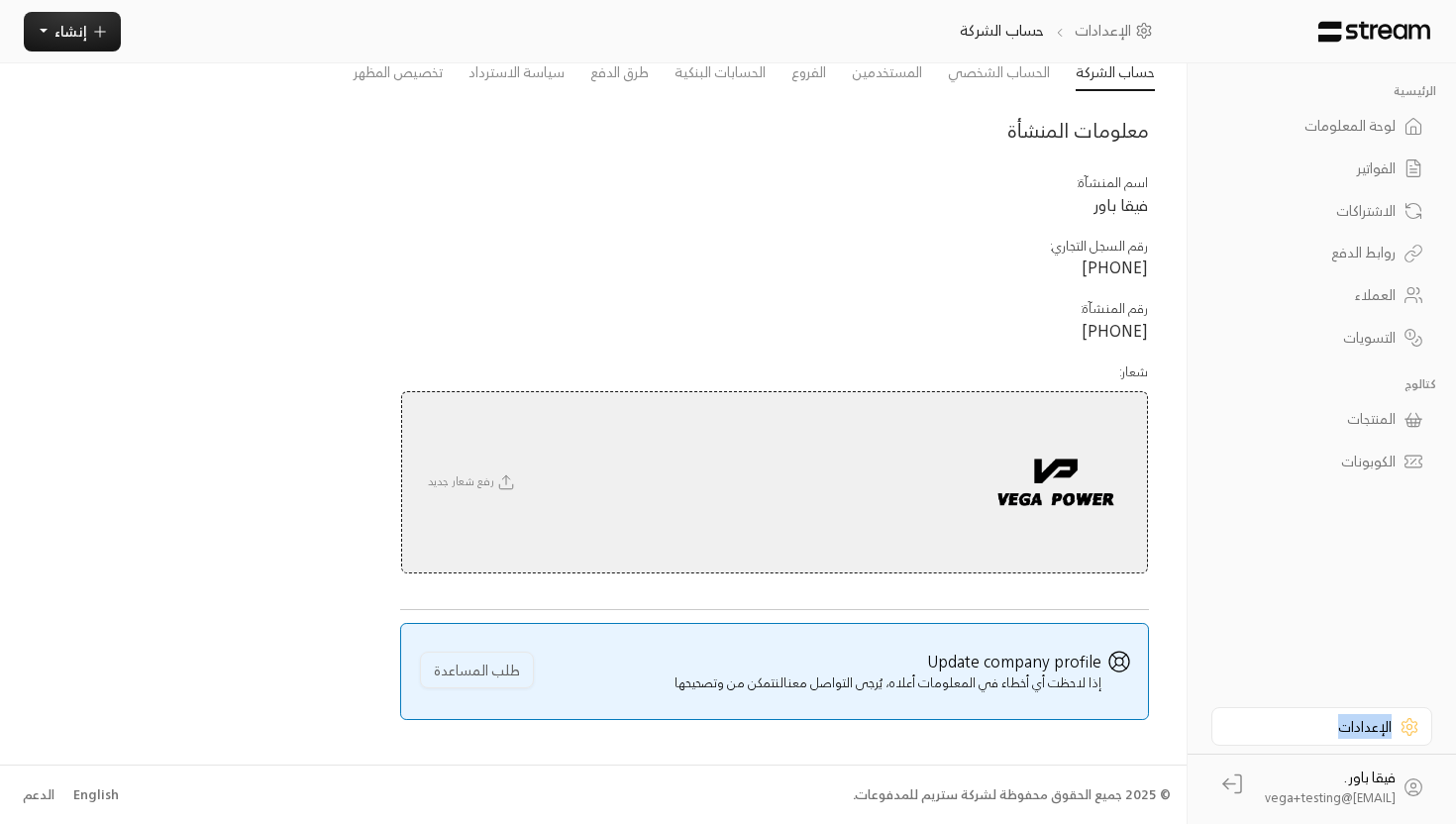 click on "روابط الدفع" at bounding box center [1311, 253] 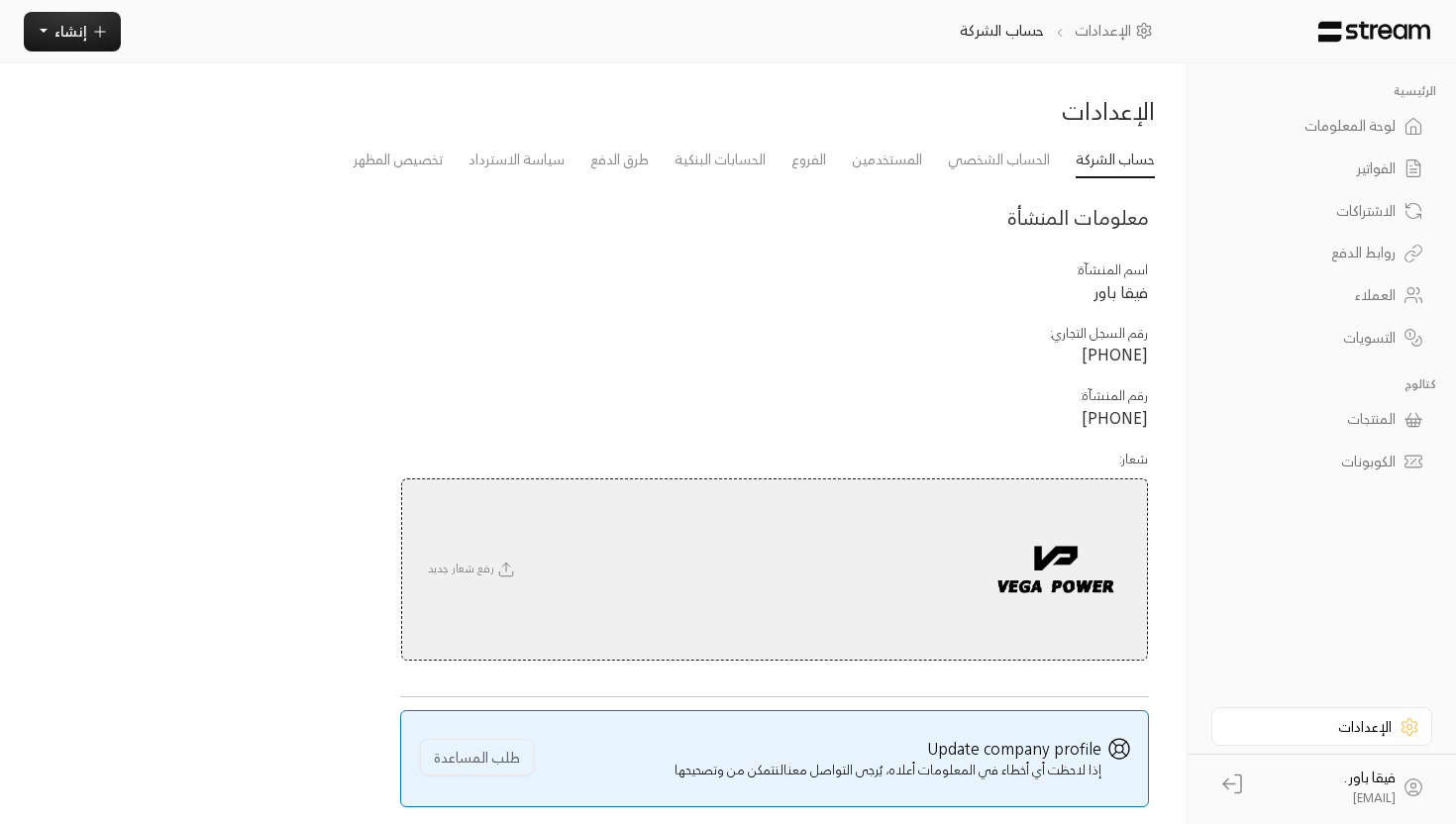 scroll, scrollTop: 87, scrollLeft: 0, axis: vertical 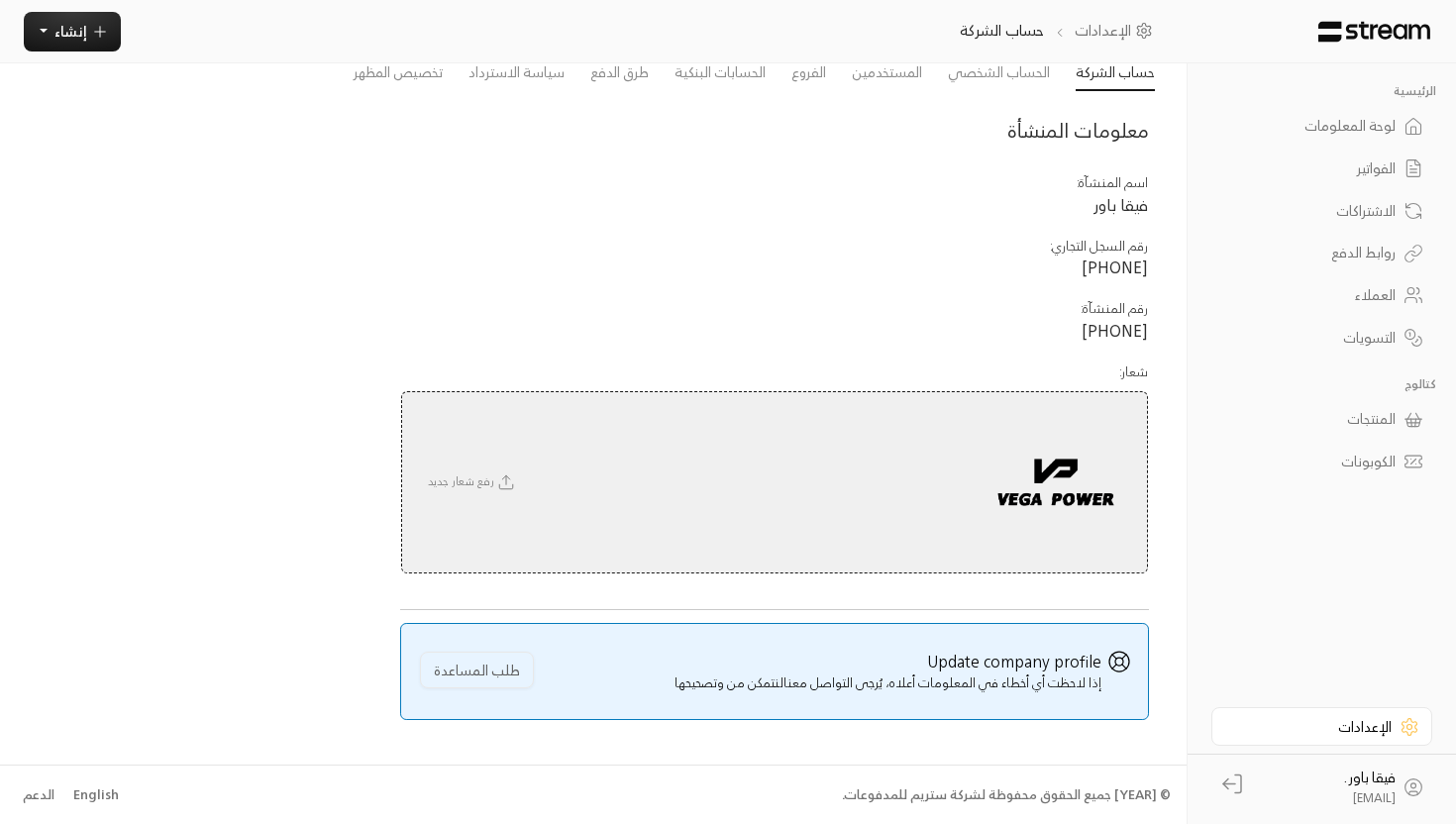 click on "روابط الدفع" at bounding box center (1311, 253) 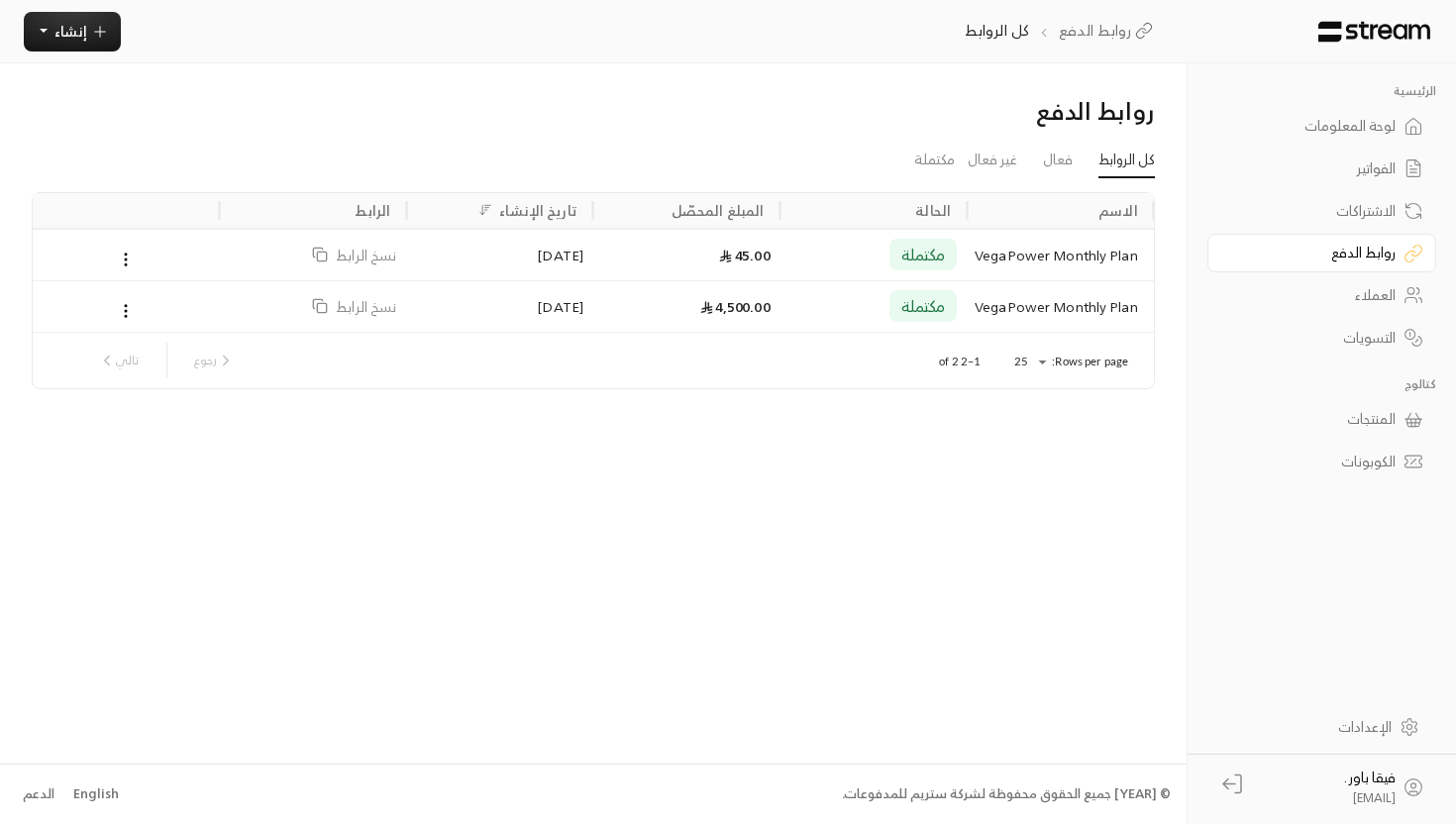 click on "الاشتراكات" at bounding box center (1311, 211) 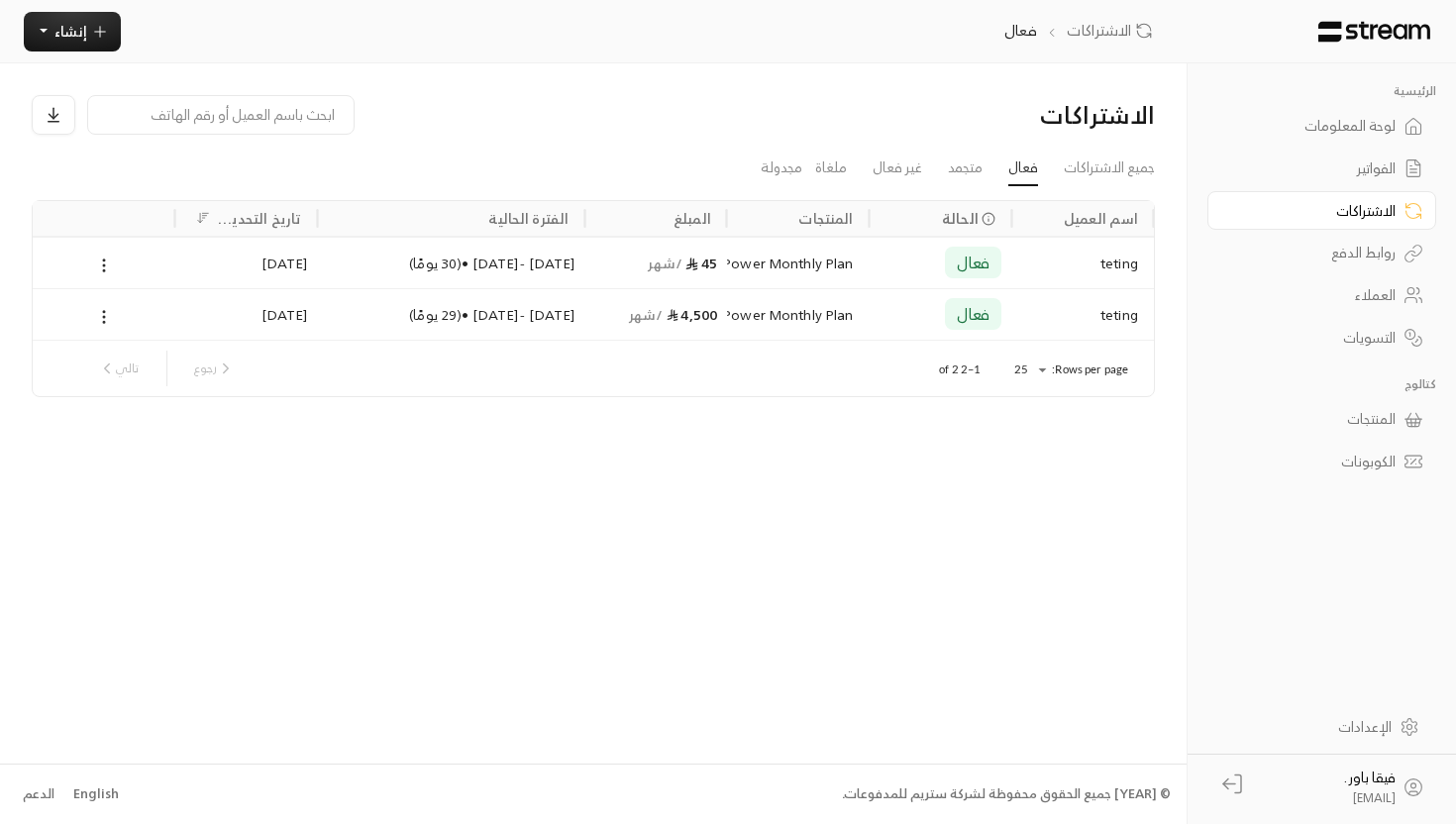 click on "الفواتير" at bounding box center (1311, 168) 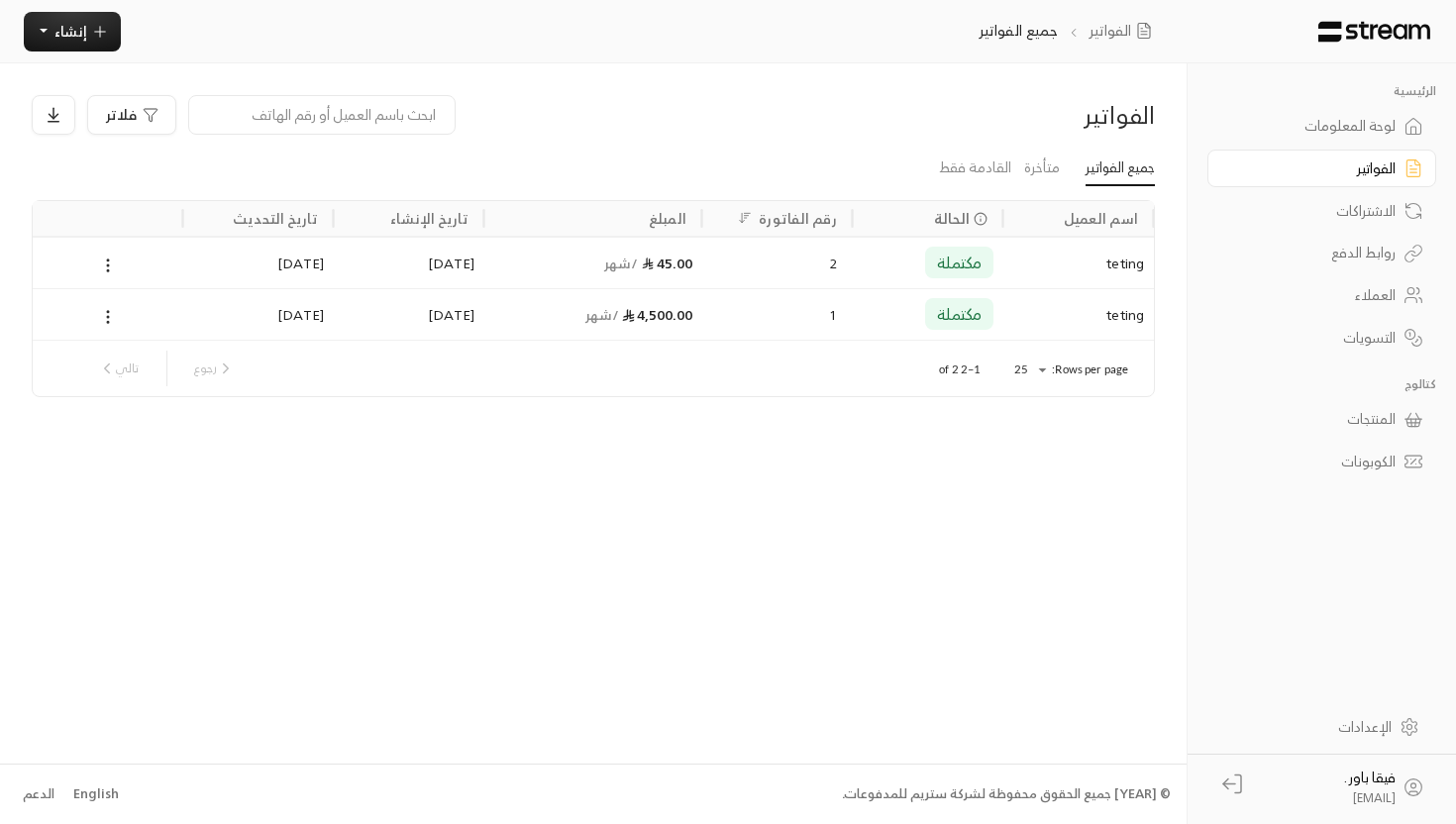 click on "لوحة المعلومات" at bounding box center [1311, 126] 